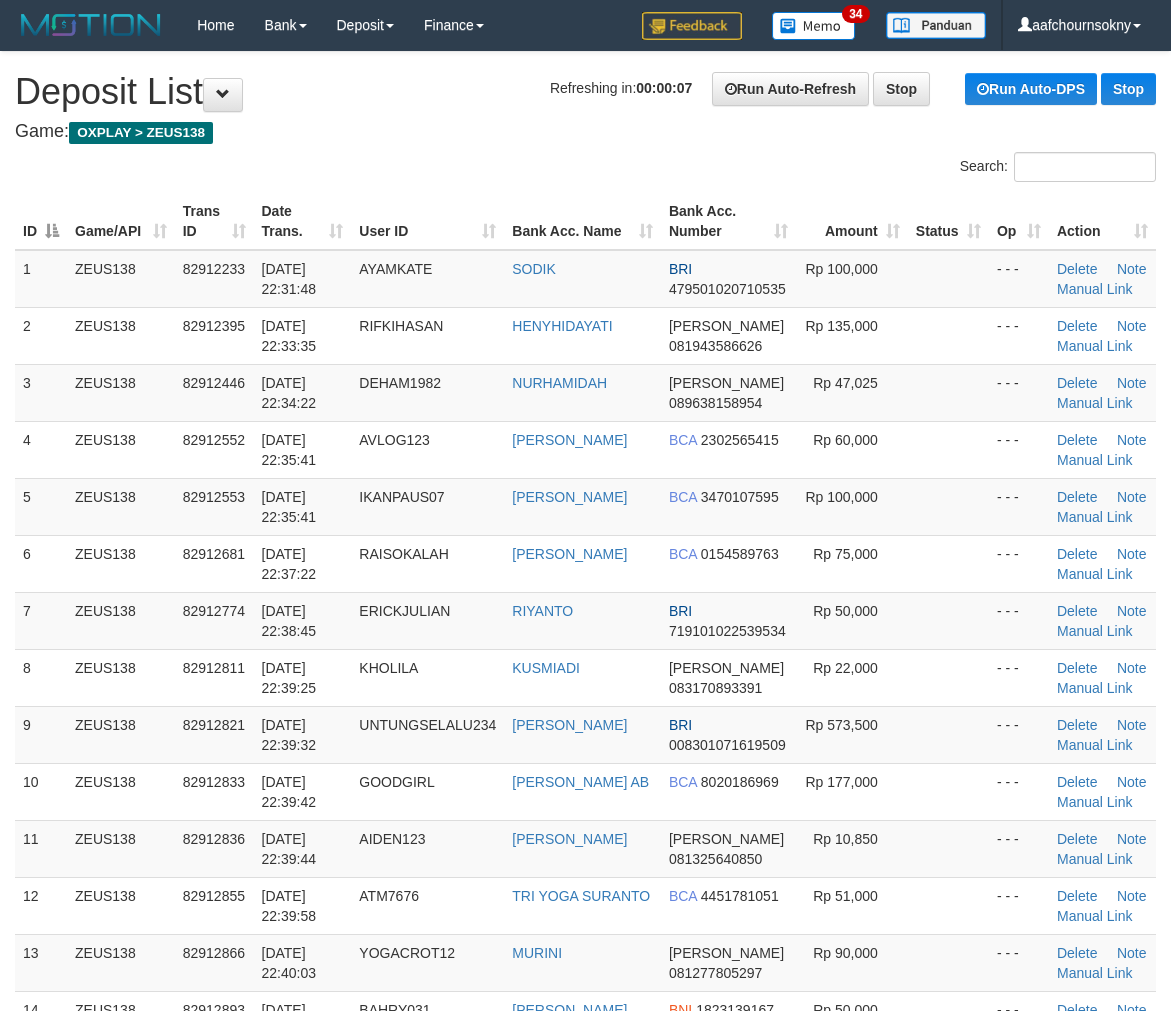scroll, scrollTop: 0, scrollLeft: 0, axis: both 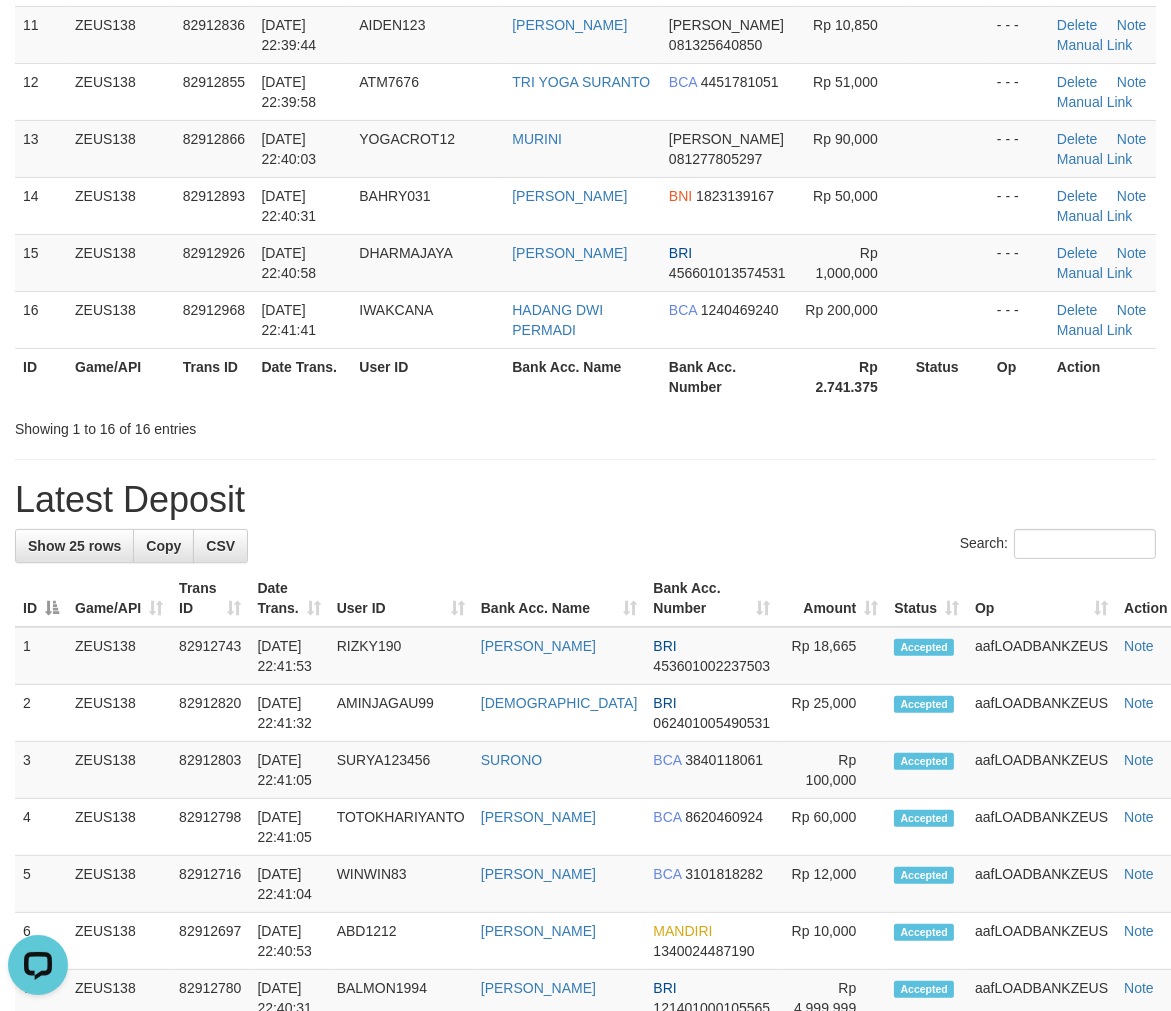 drag, startPoint x: 463, startPoint y: 524, endPoint x: 200, endPoint y: 601, distance: 274.04013 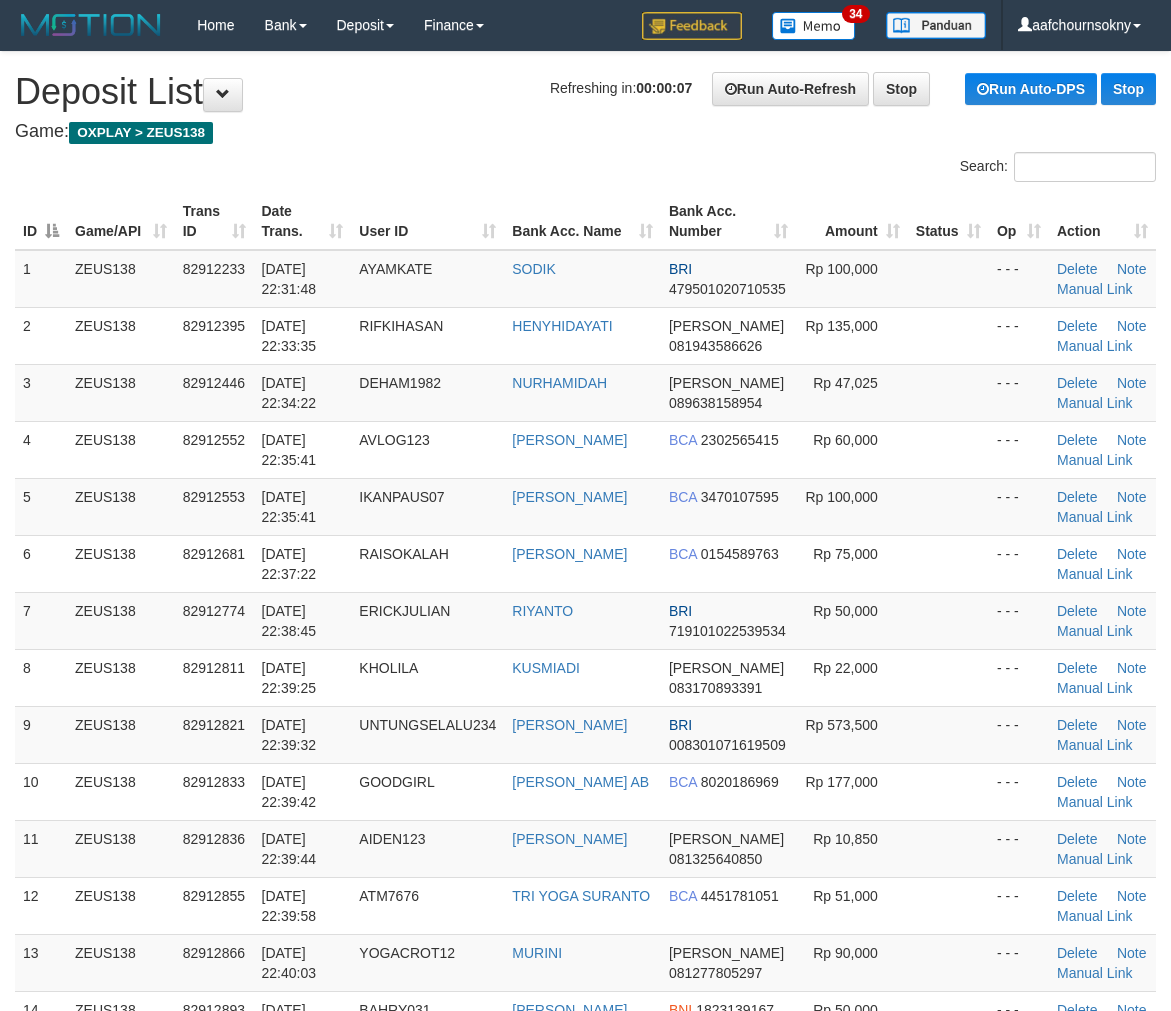 scroll, scrollTop: 814, scrollLeft: 0, axis: vertical 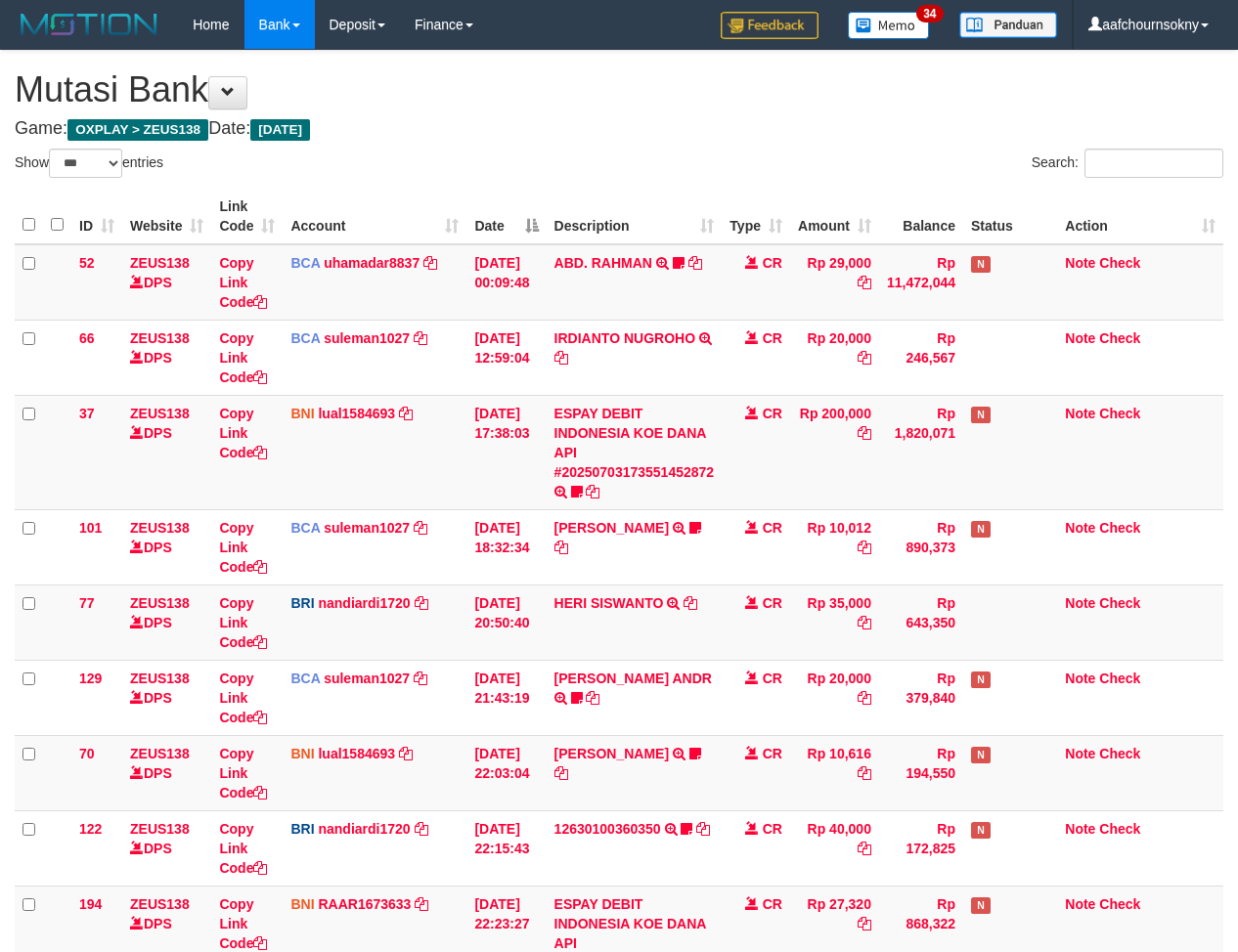 select on "***" 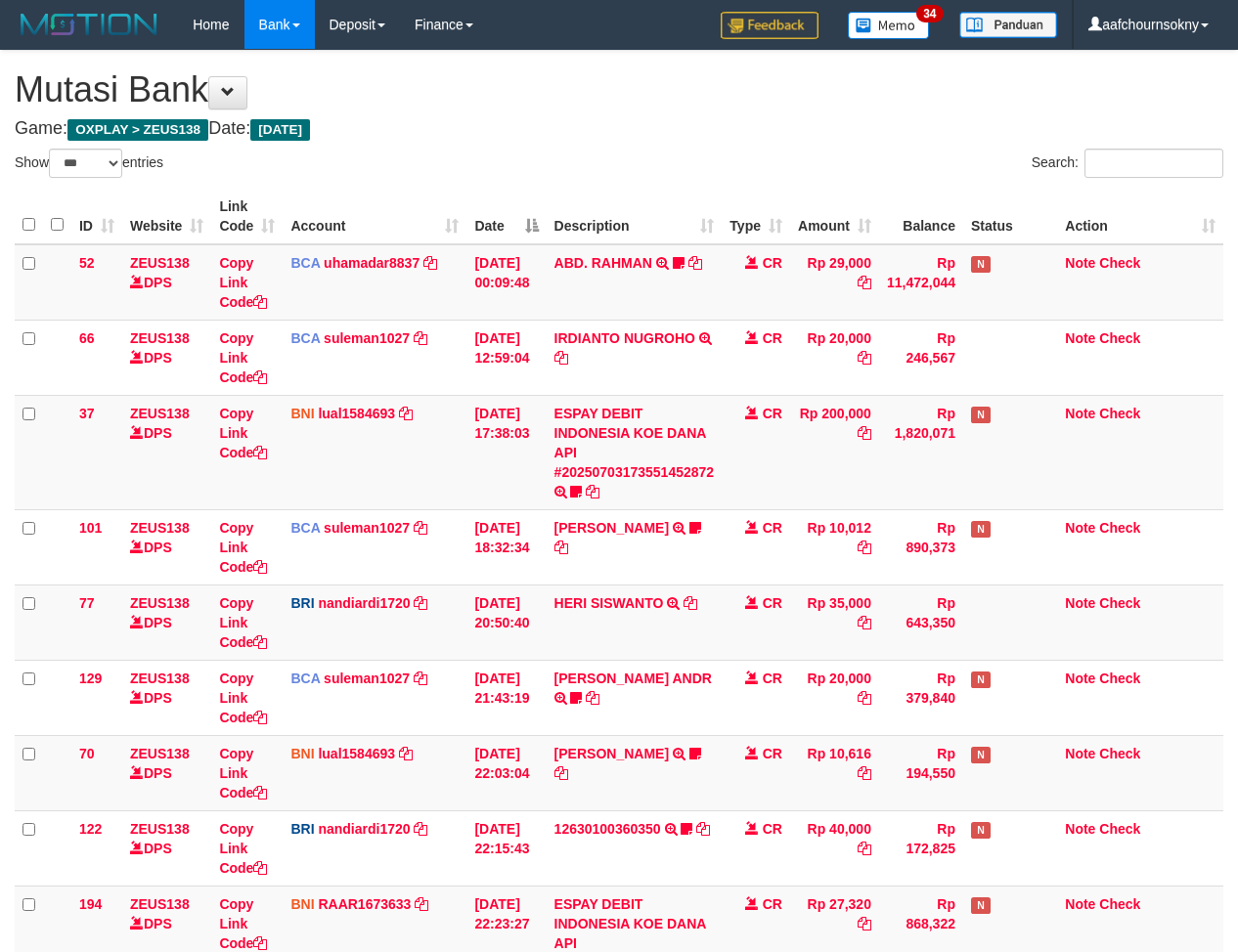 scroll, scrollTop: 767, scrollLeft: 0, axis: vertical 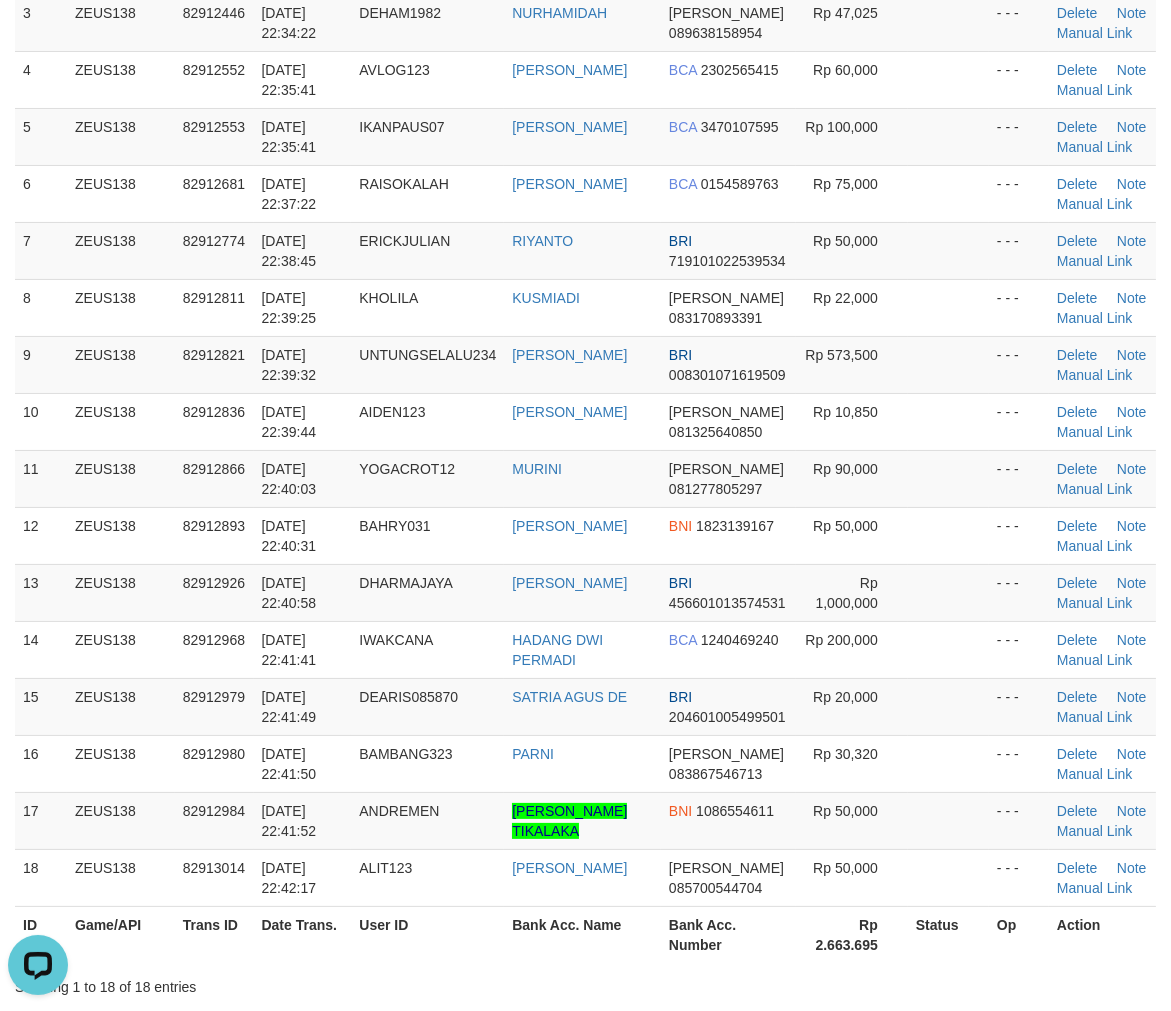 drag, startPoint x: 358, startPoint y: 714, endPoint x: 4, endPoint y: 707, distance: 354.0692 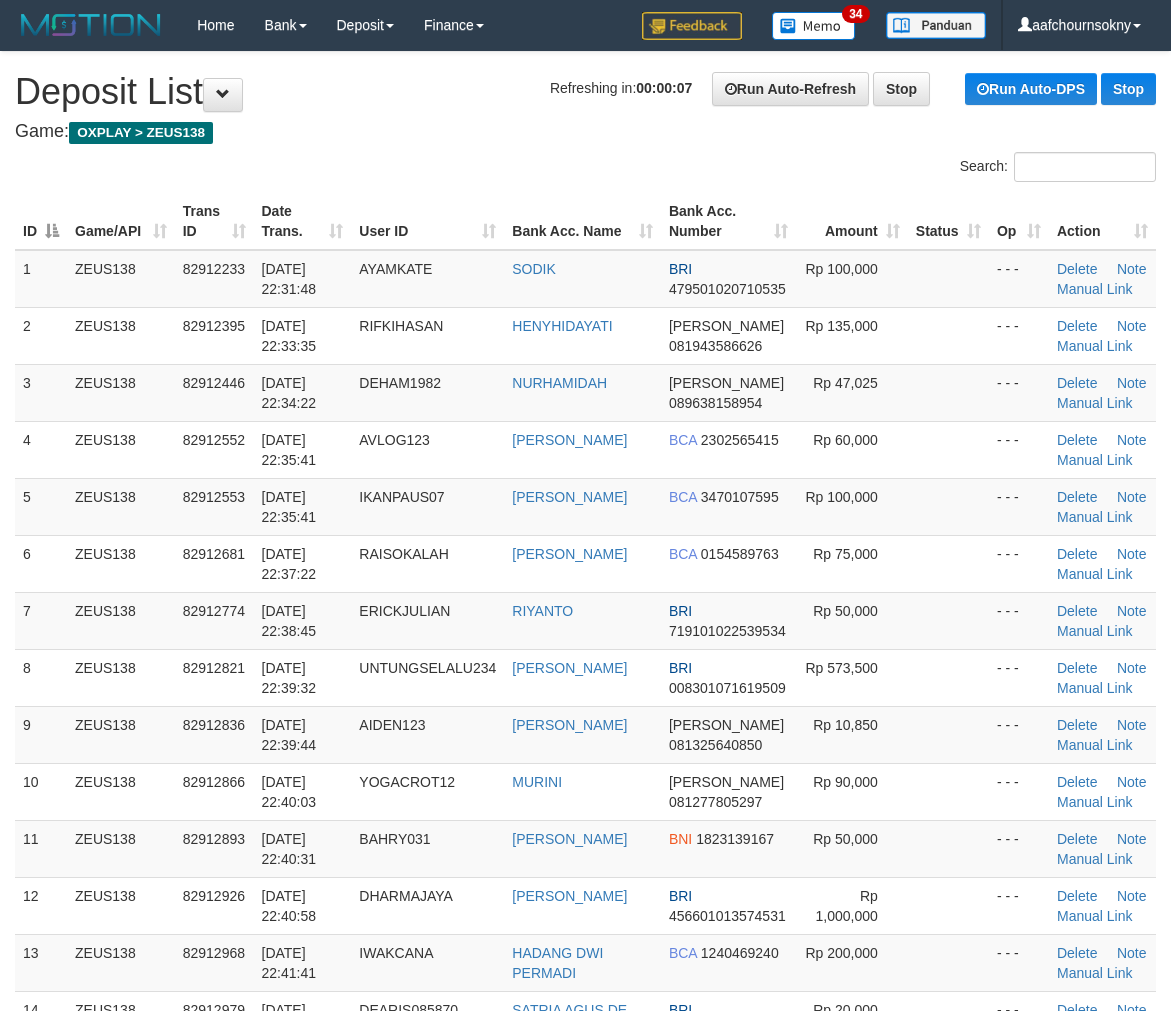 scroll, scrollTop: 370, scrollLeft: 0, axis: vertical 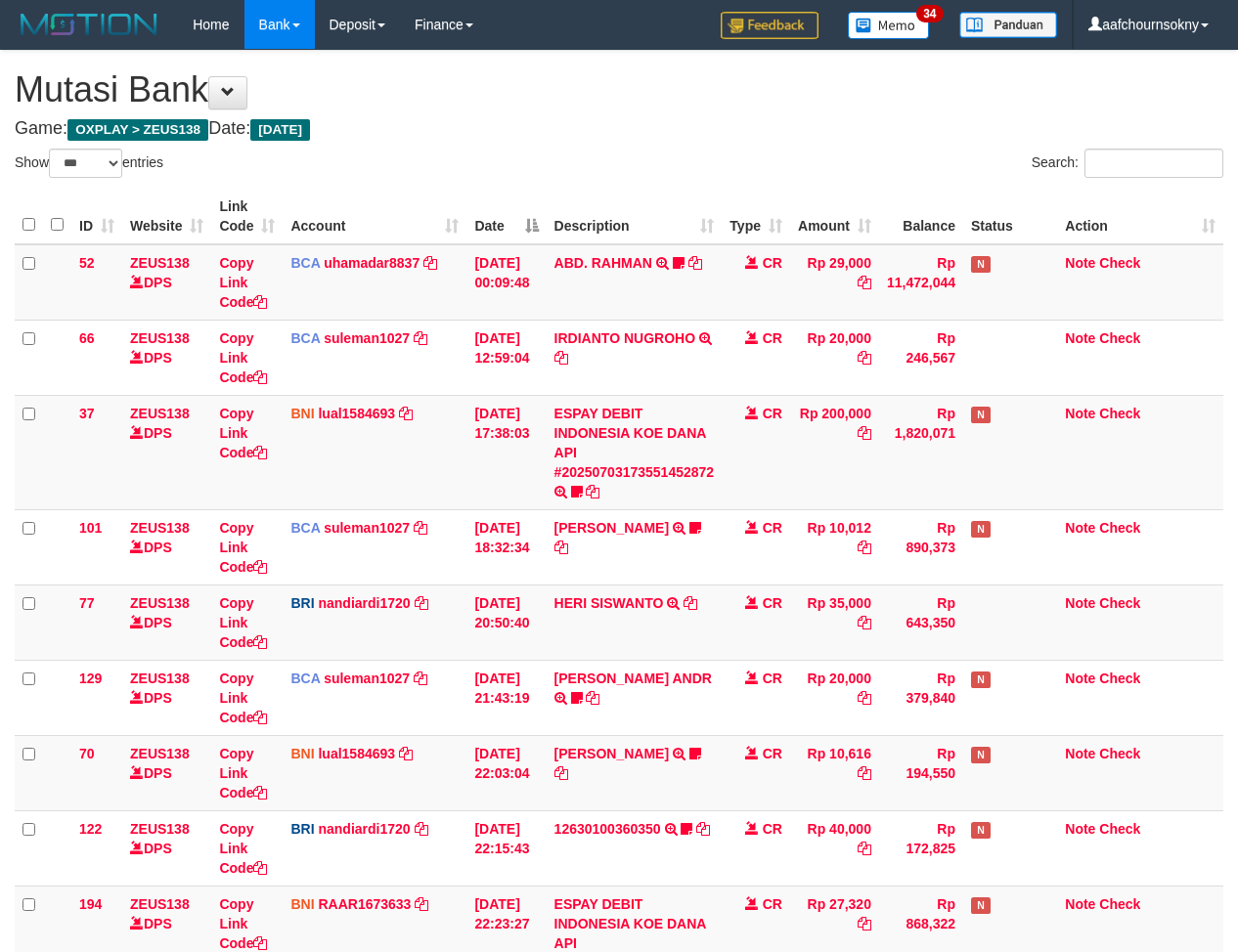 select on "***" 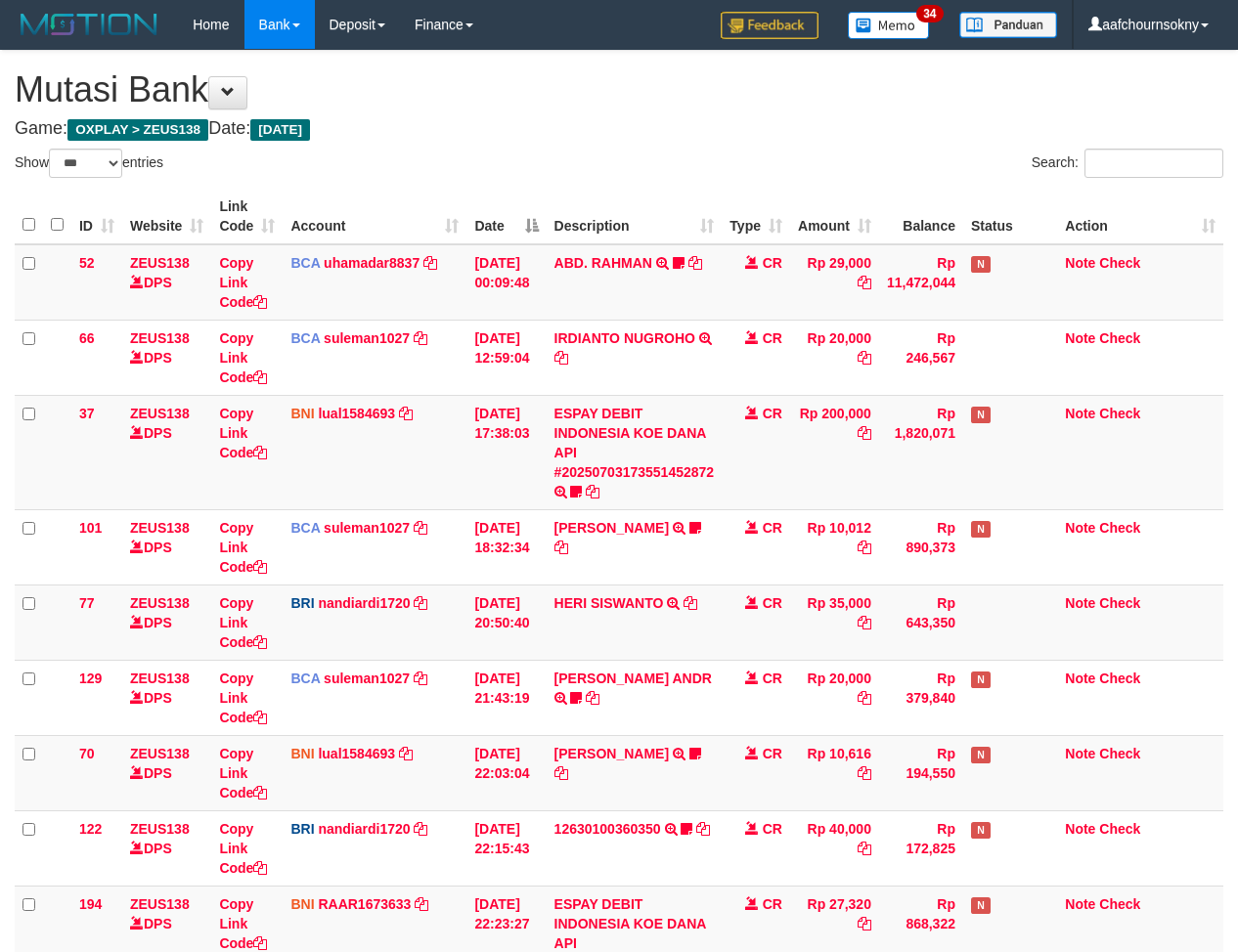scroll, scrollTop: 653, scrollLeft: 0, axis: vertical 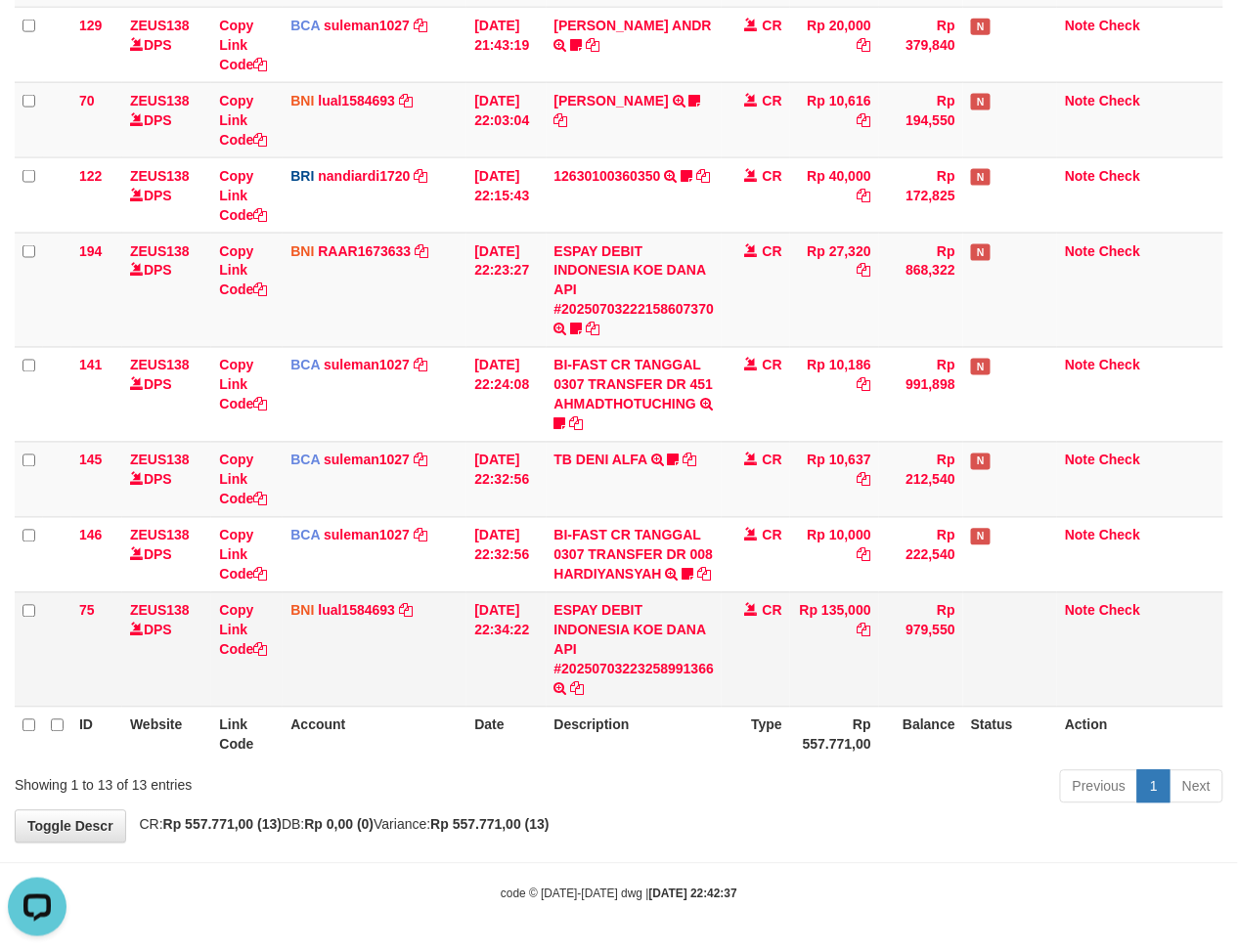 drag, startPoint x: 0, startPoint y: 0, endPoint x: 655, endPoint y: 685, distance: 947.76052 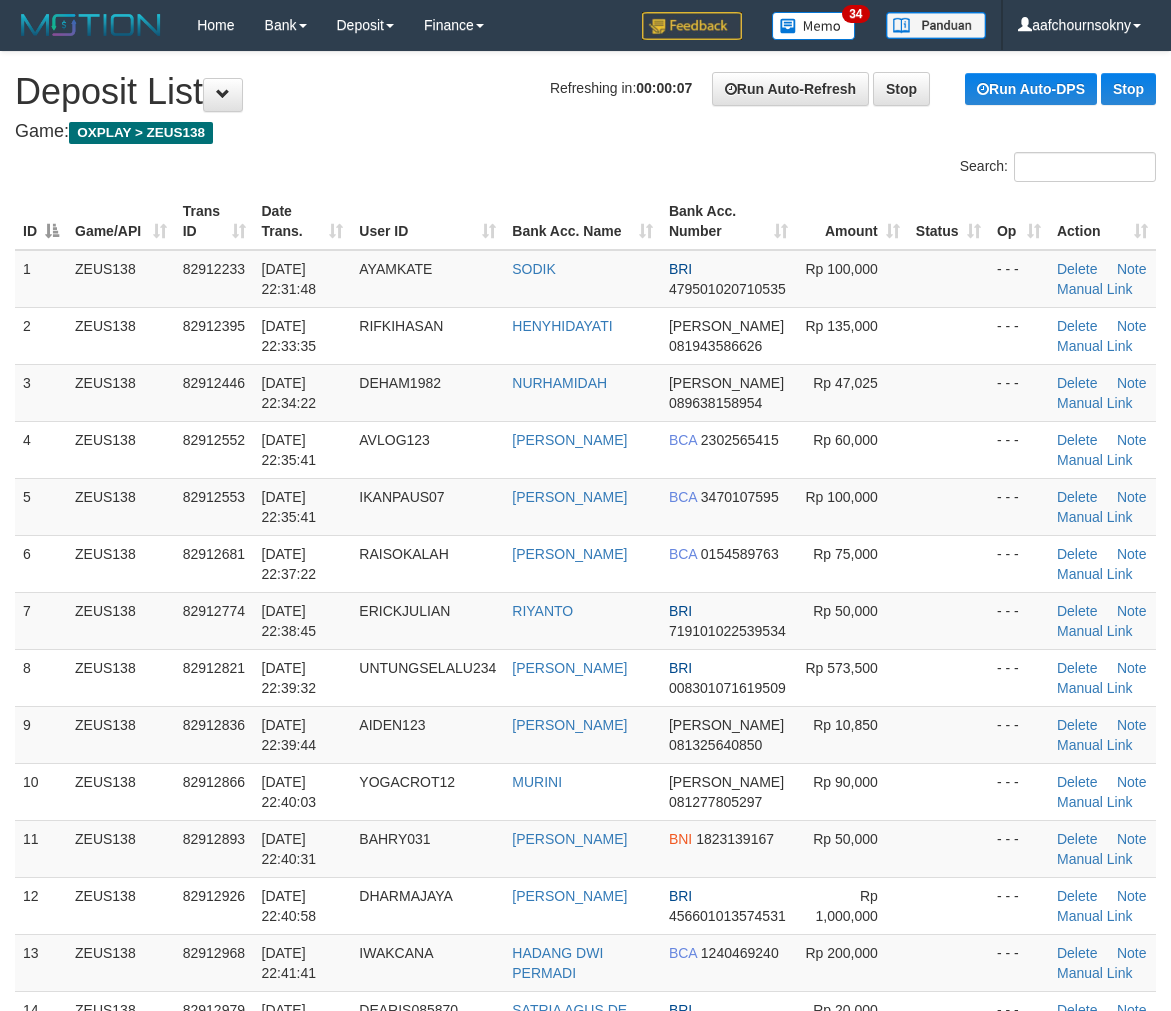 scroll, scrollTop: 370, scrollLeft: 0, axis: vertical 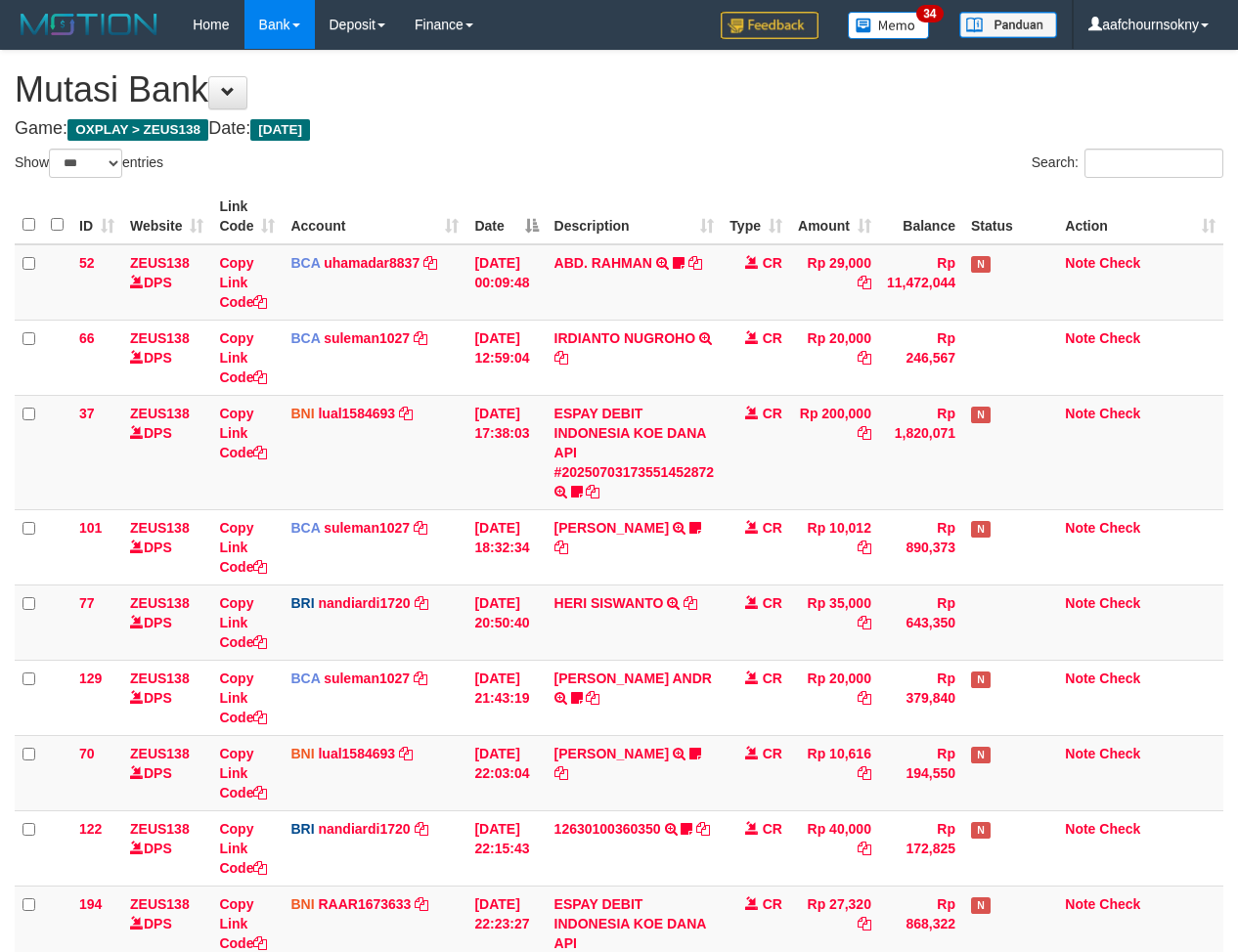select on "***" 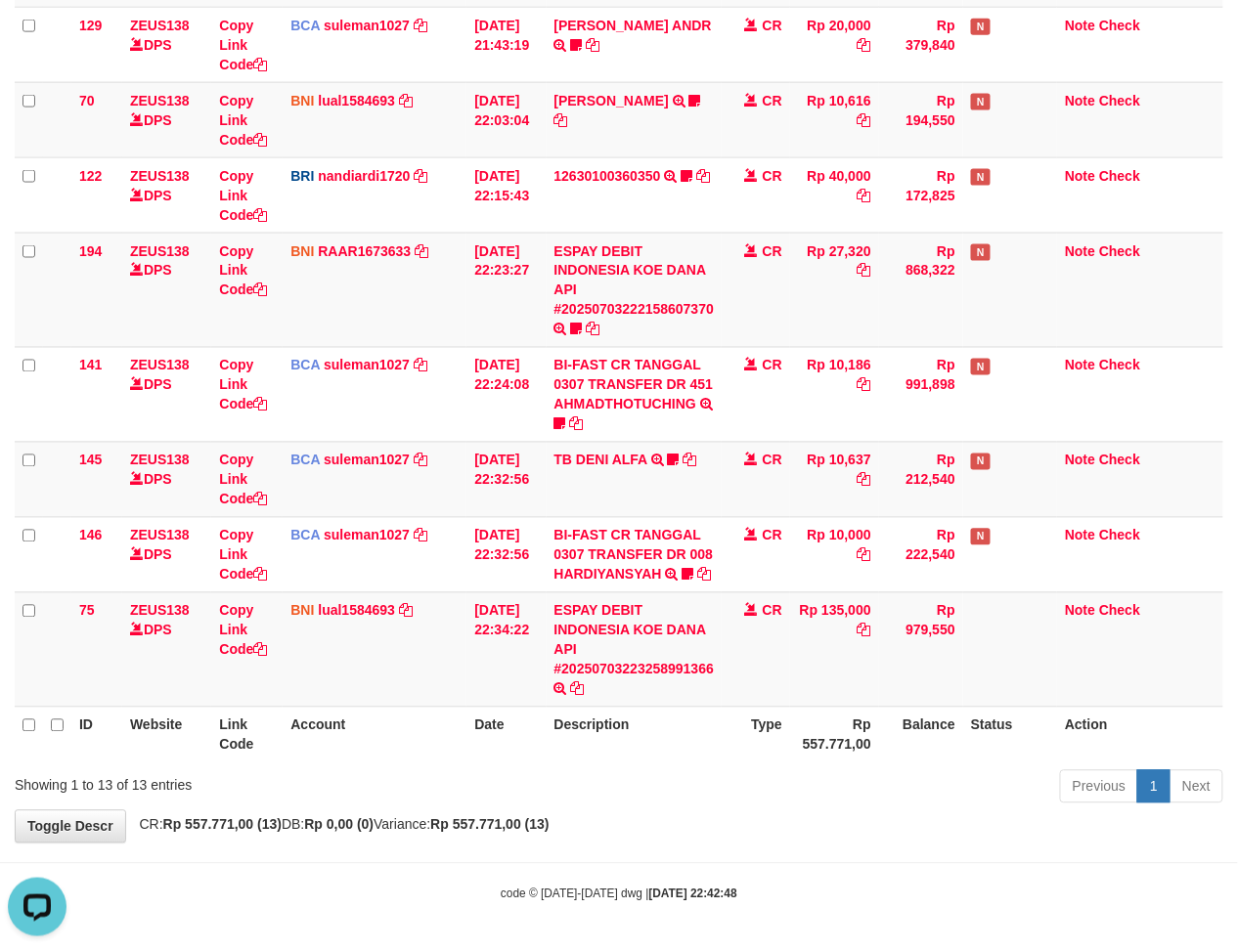 scroll, scrollTop: 0, scrollLeft: 0, axis: both 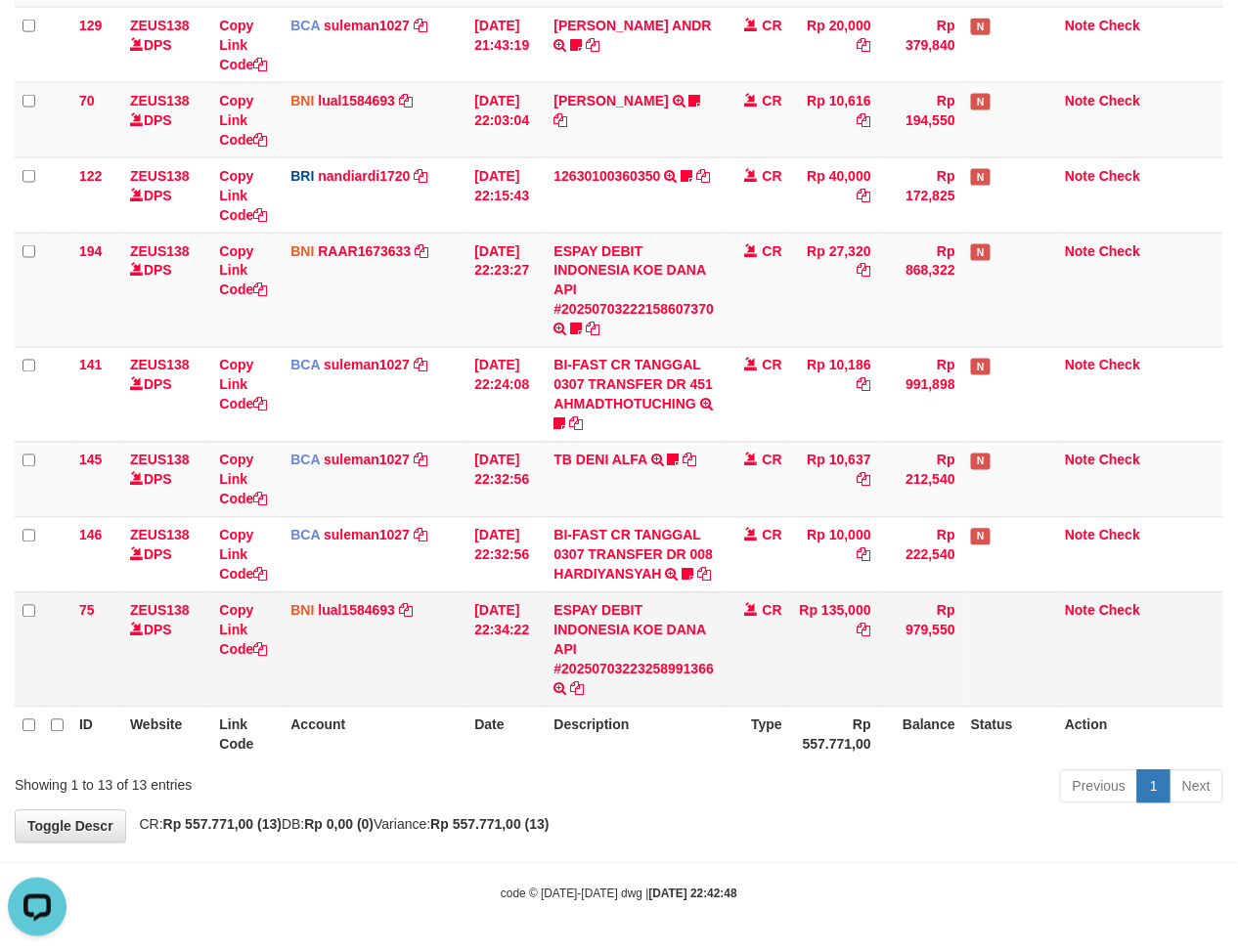 click on "[DATE] 22:34:22" at bounding box center (506, 649) 